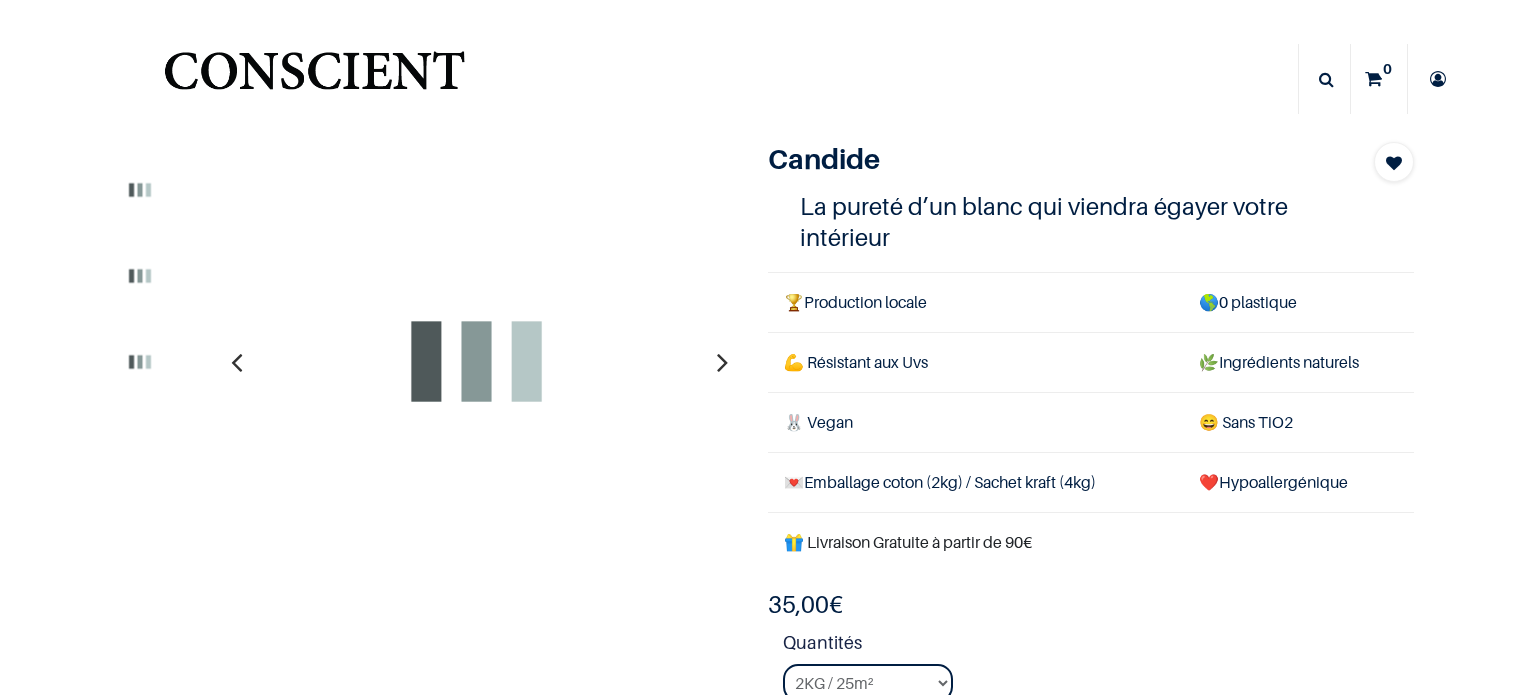 scroll, scrollTop: 0, scrollLeft: 0, axis: both 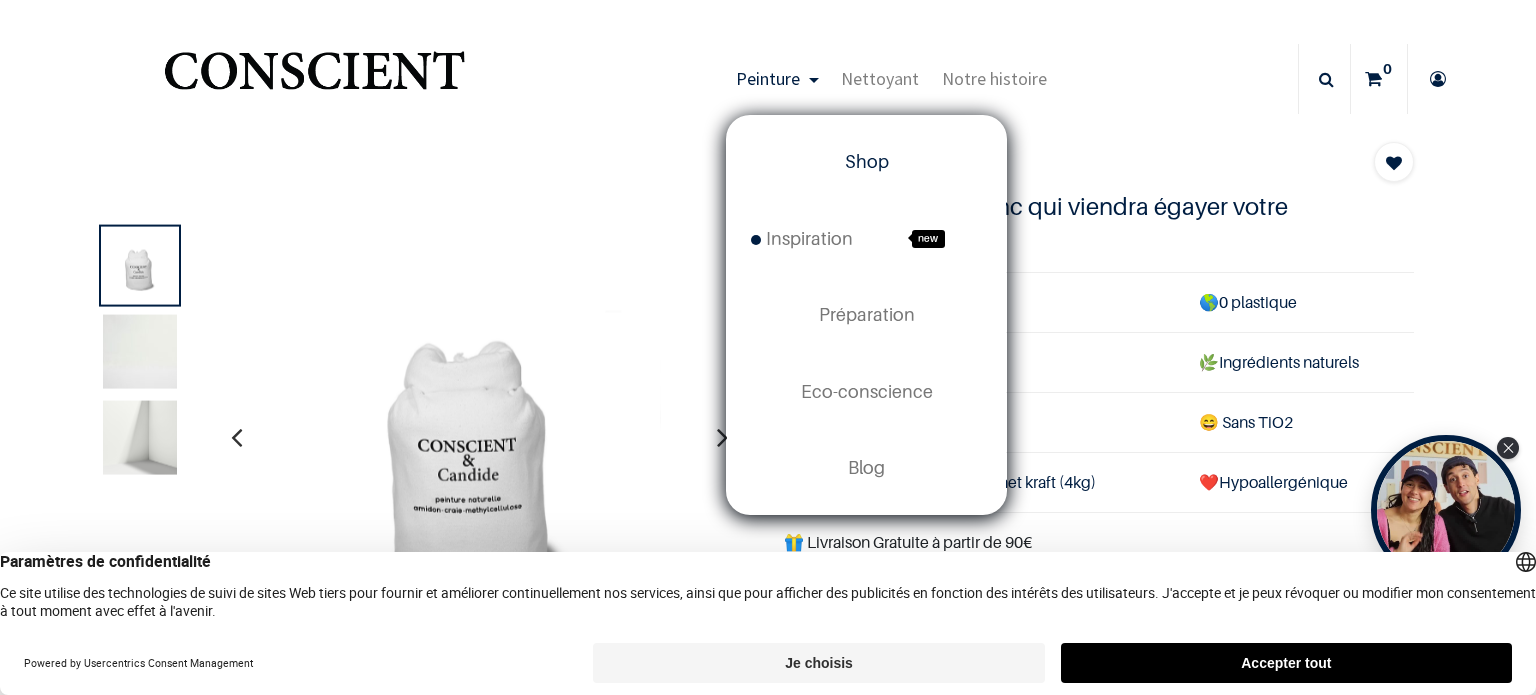 click on "Shop" at bounding box center (867, 161) 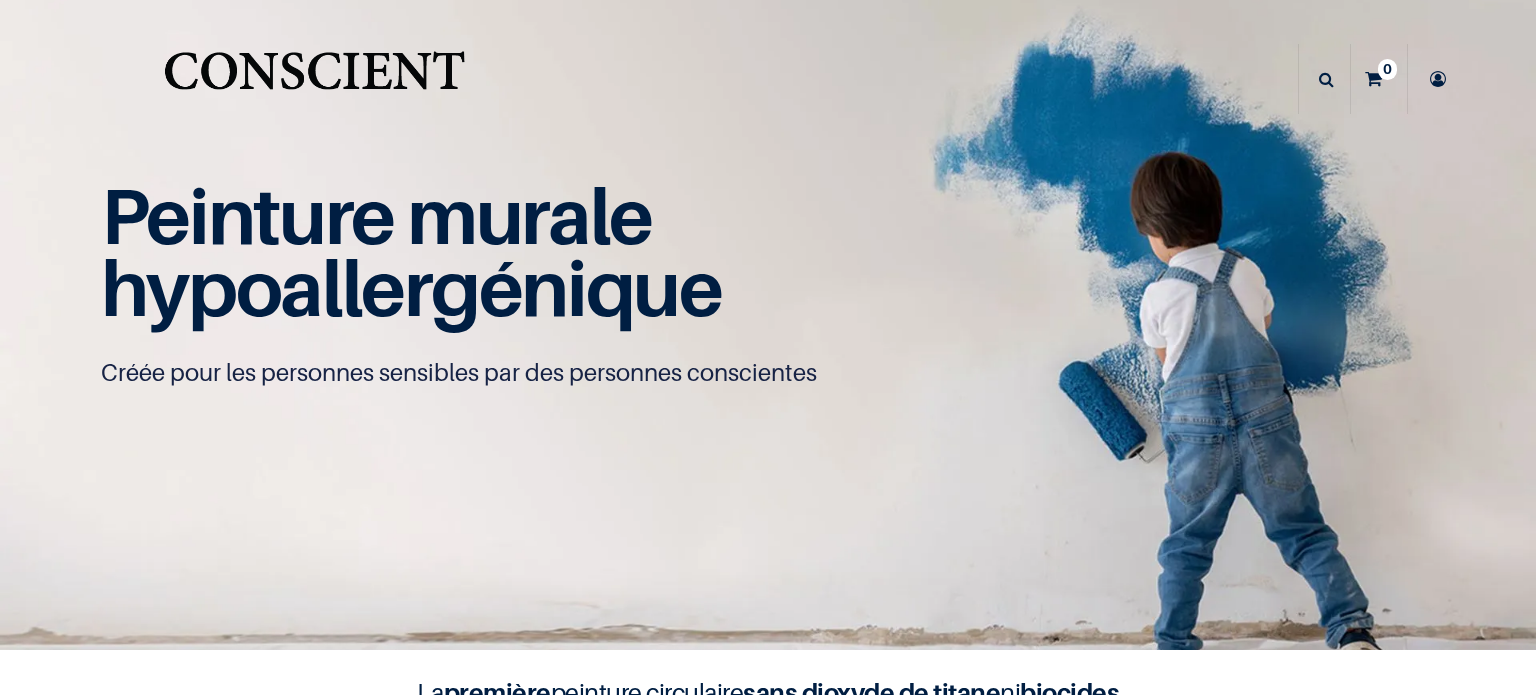 scroll, scrollTop: 0, scrollLeft: 0, axis: both 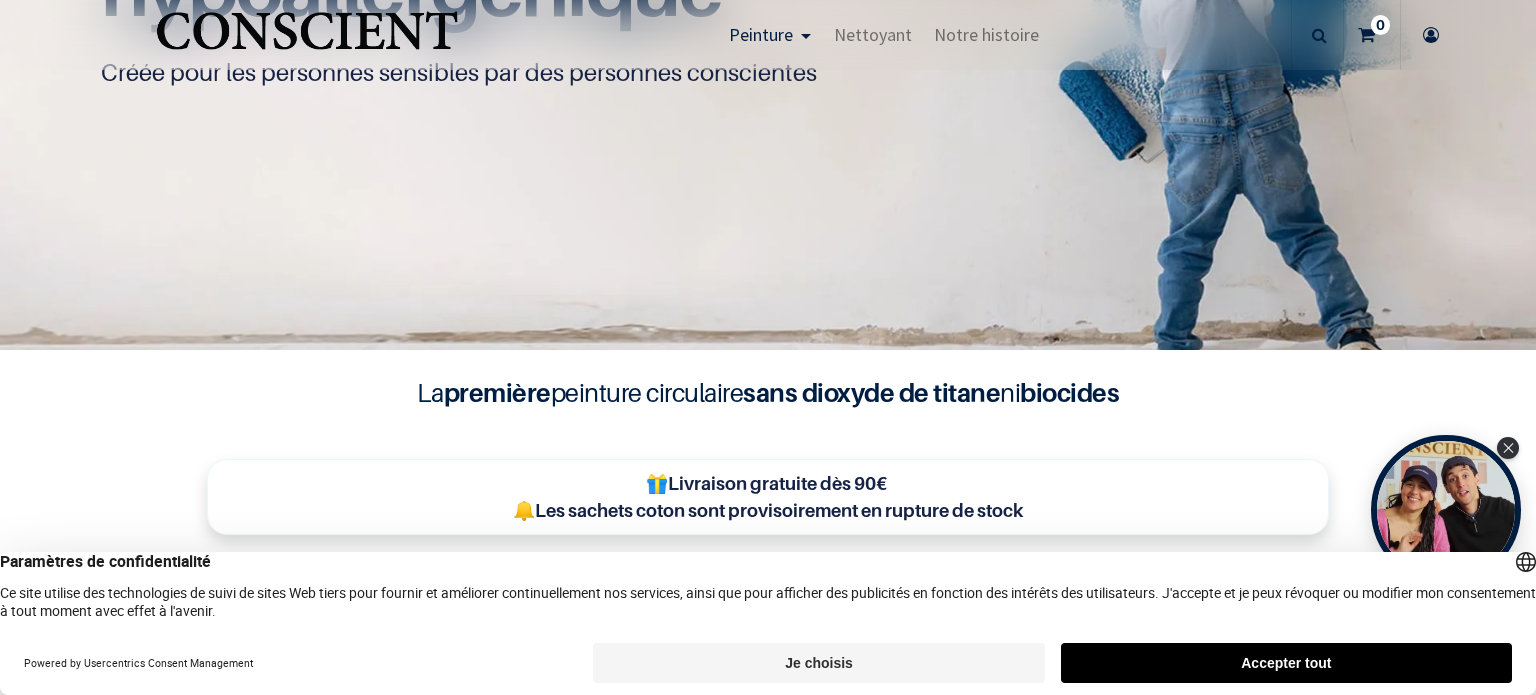 click on "Accepter tout" at bounding box center (1286, 663) 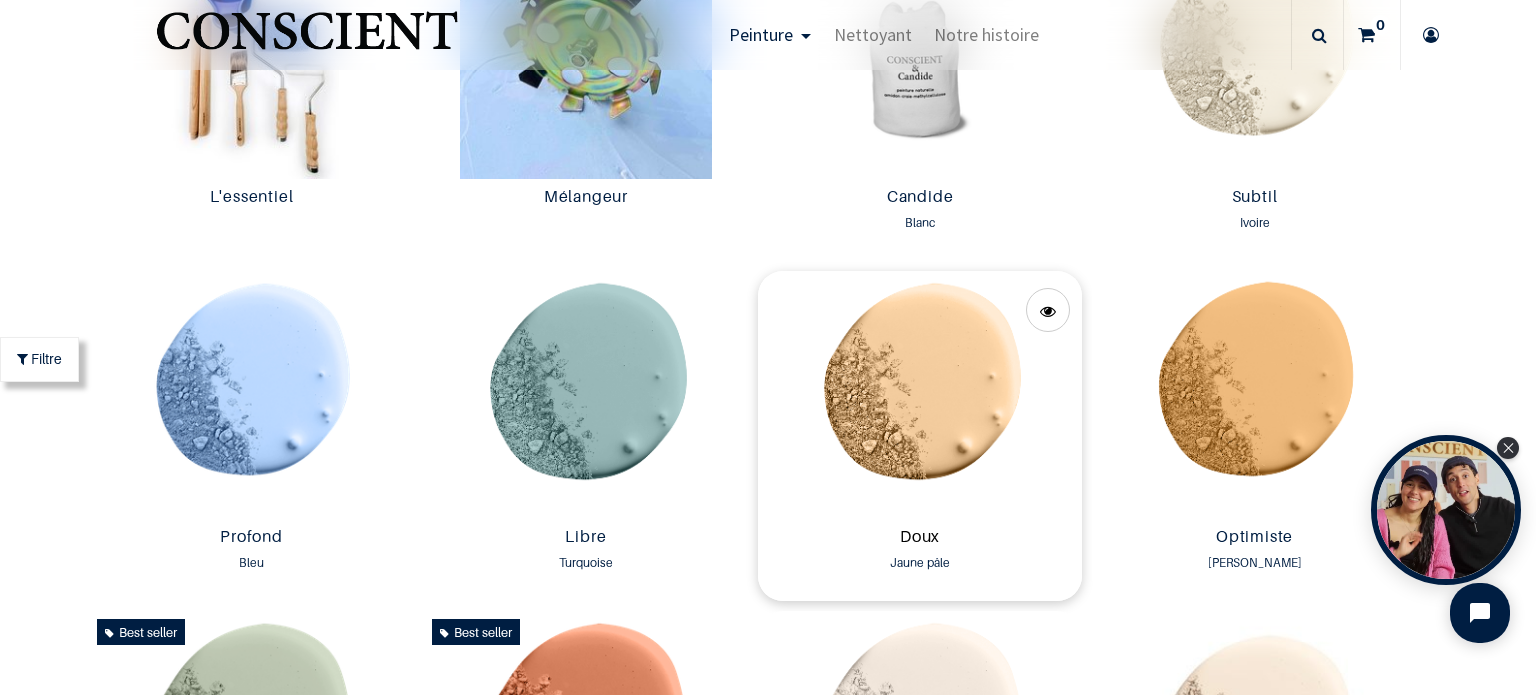 scroll, scrollTop: 1100, scrollLeft: 0, axis: vertical 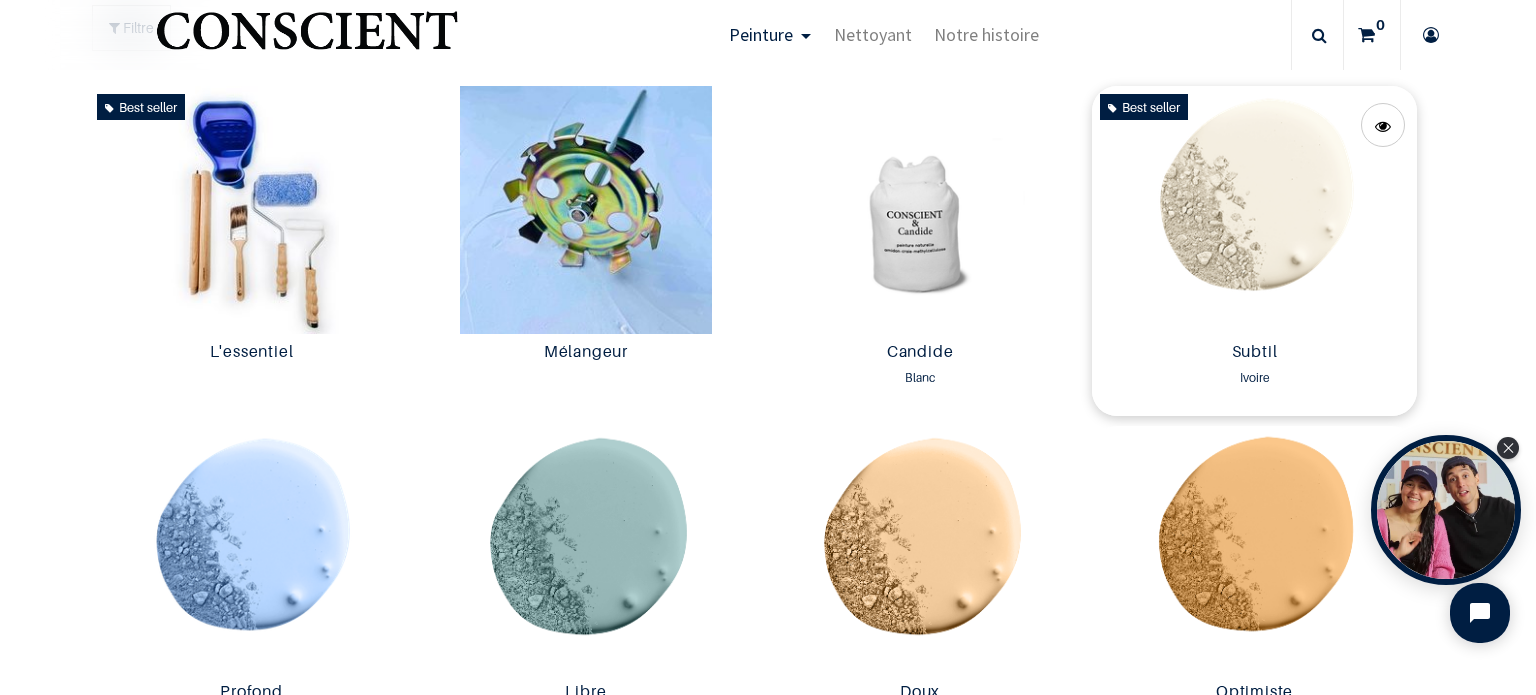 click at bounding box center [1254, 210] 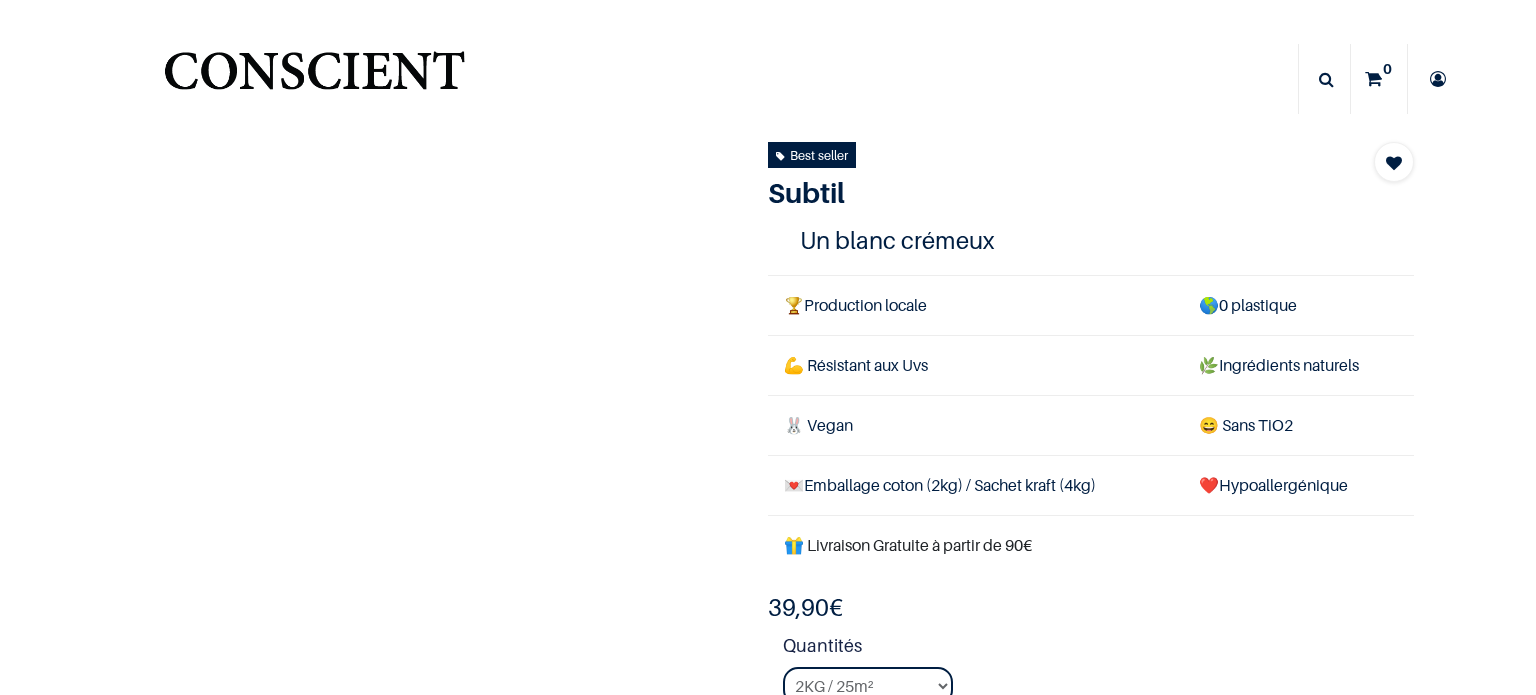 scroll, scrollTop: 0, scrollLeft: 0, axis: both 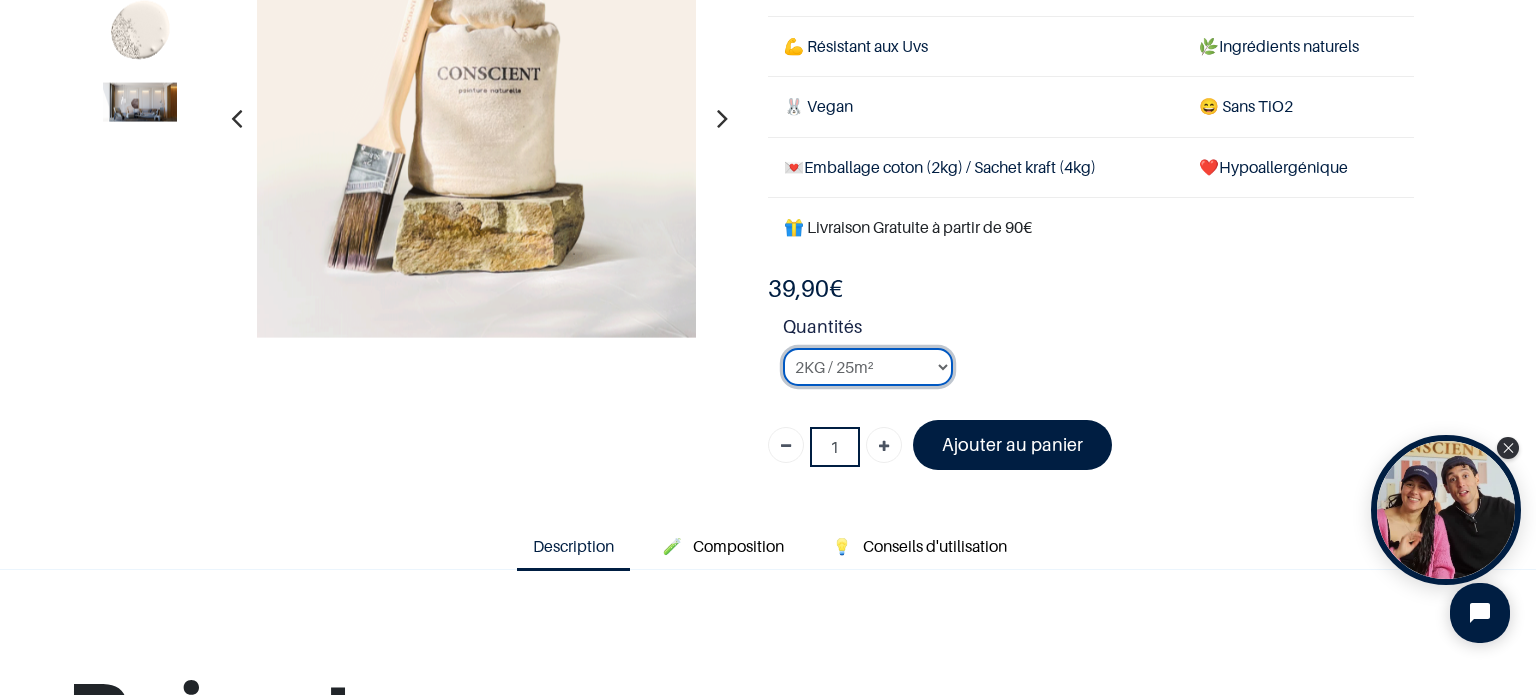 click on "2KG / 25m²
4KG / 50m²
8KG / 100m²
Testeur" at bounding box center (868, 367) 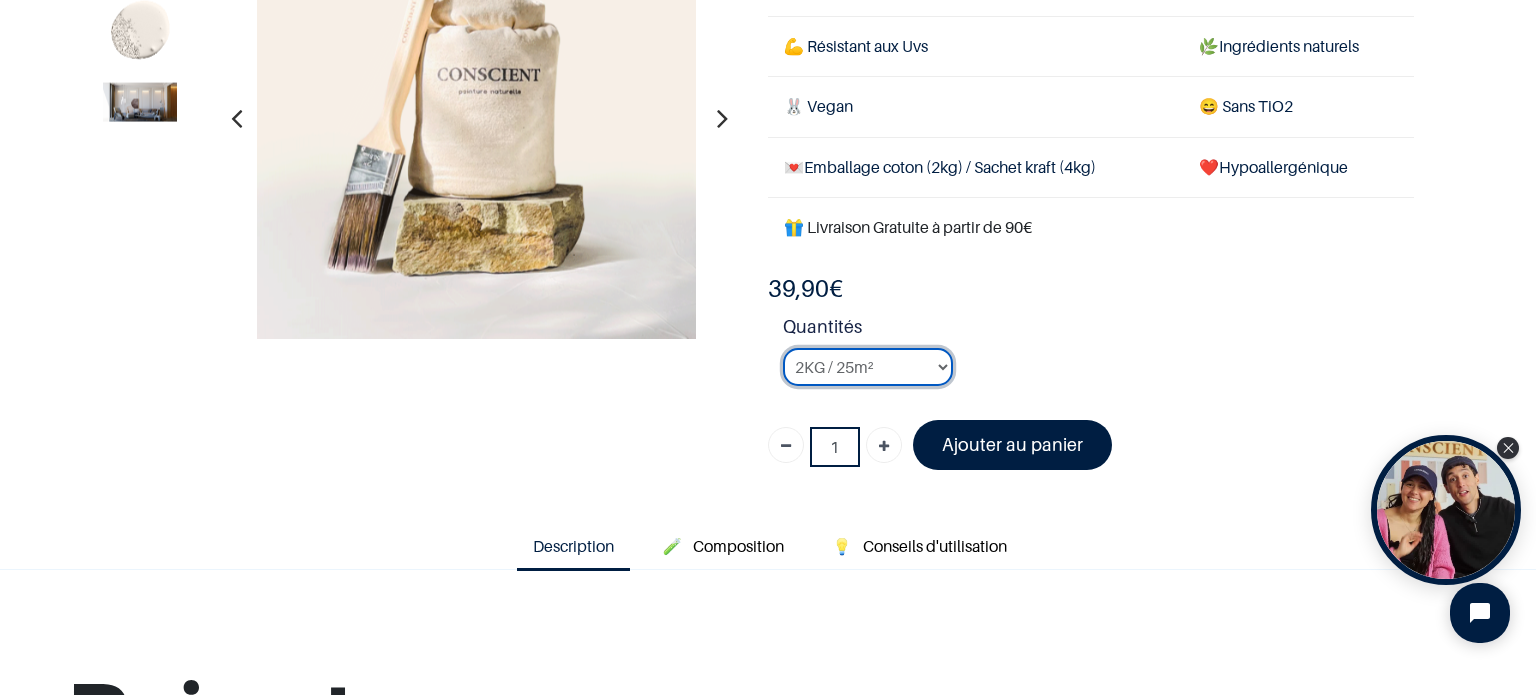 select on "127" 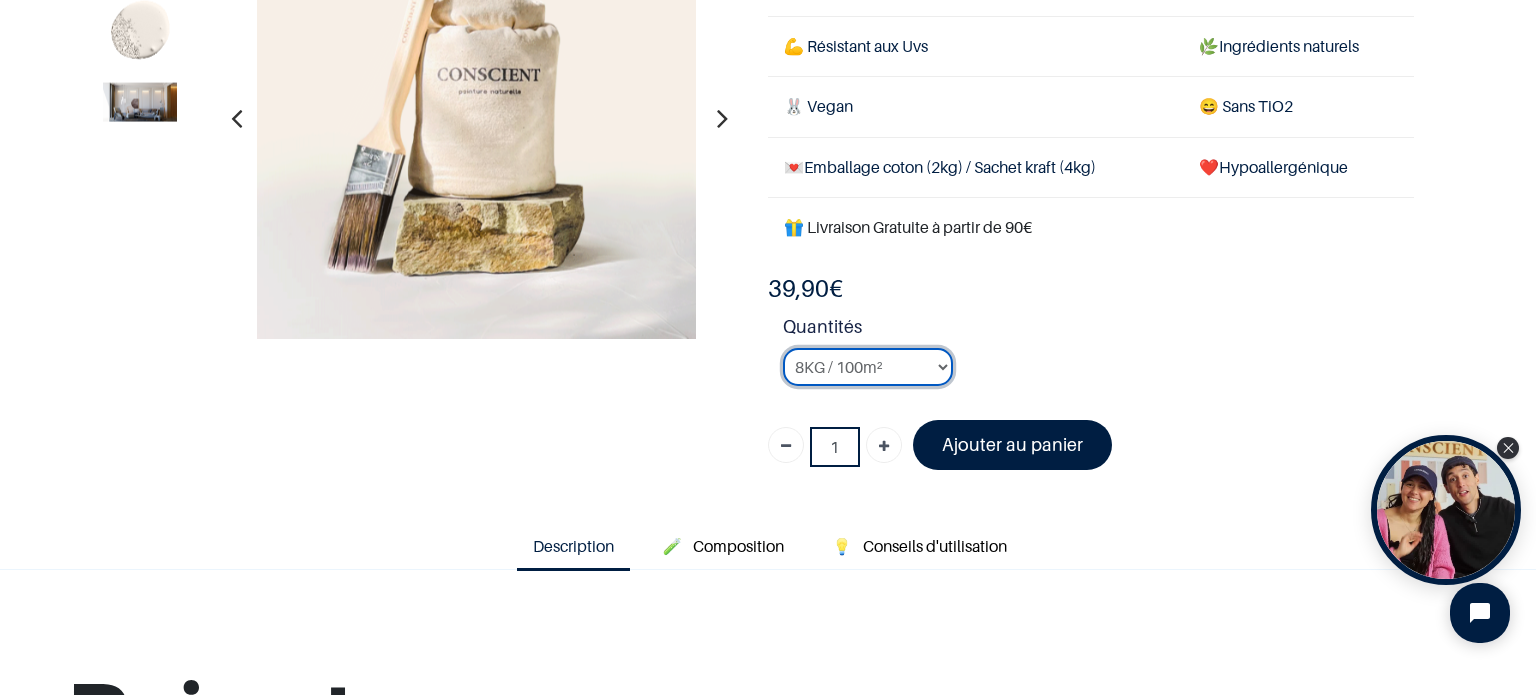 click on "2KG / 25m²
4KG / 50m²
8KG / 100m²
Testeur" at bounding box center [868, 367] 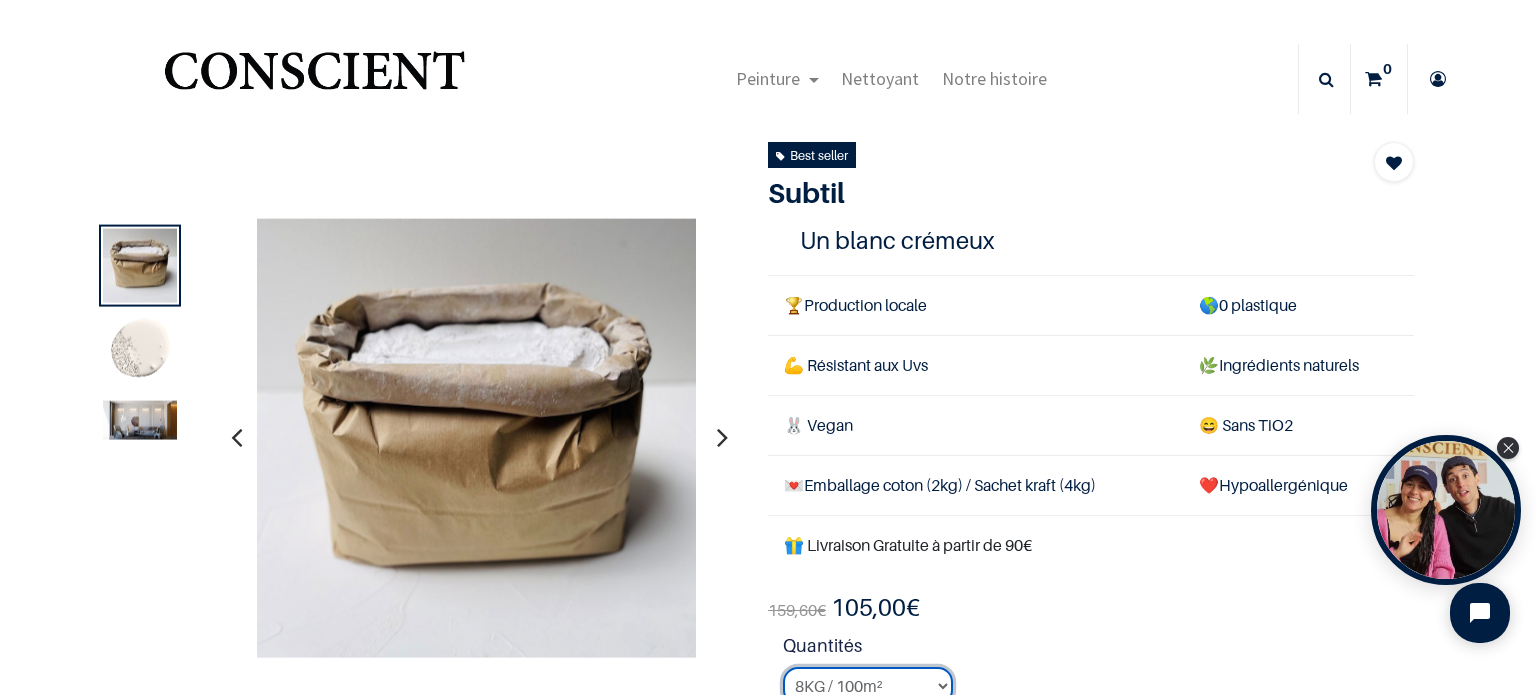 scroll, scrollTop: 0, scrollLeft: 0, axis: both 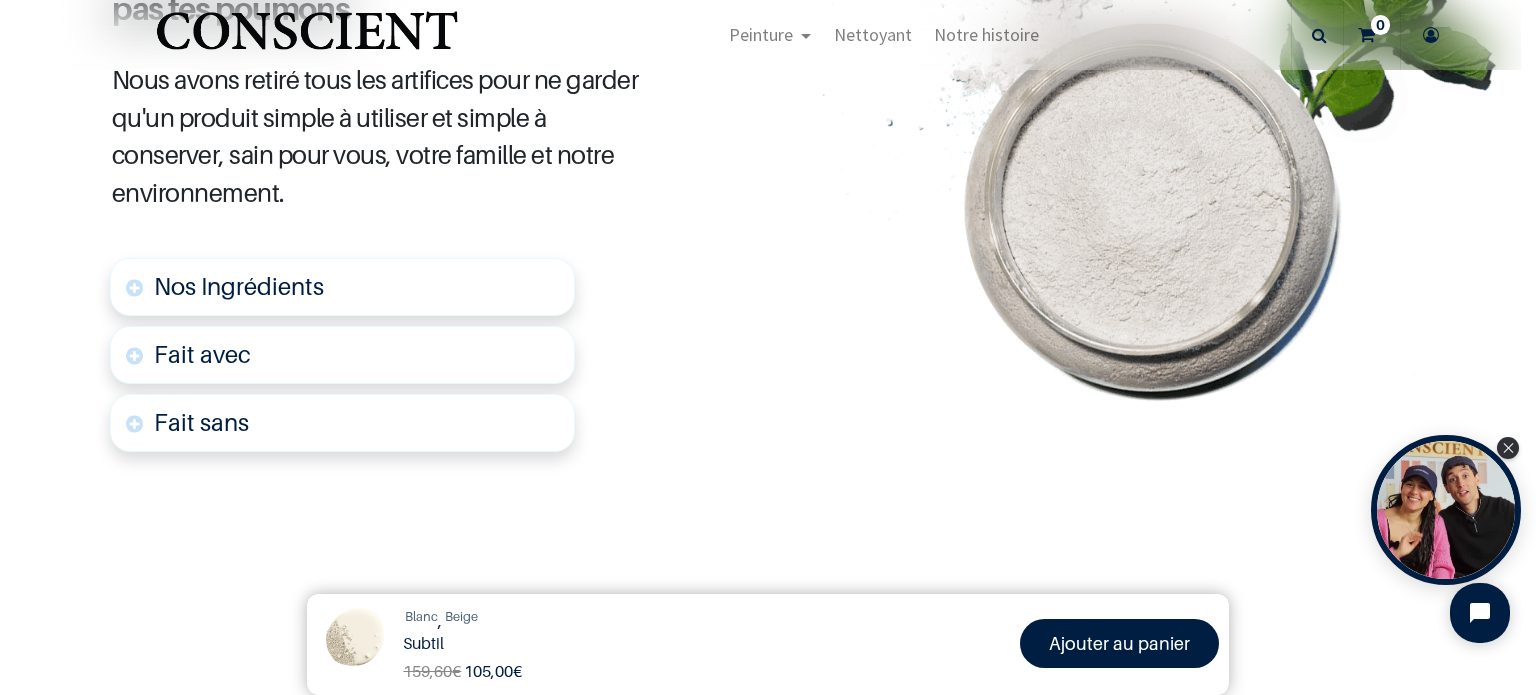 click on "Fait avec" at bounding box center (342, 355) 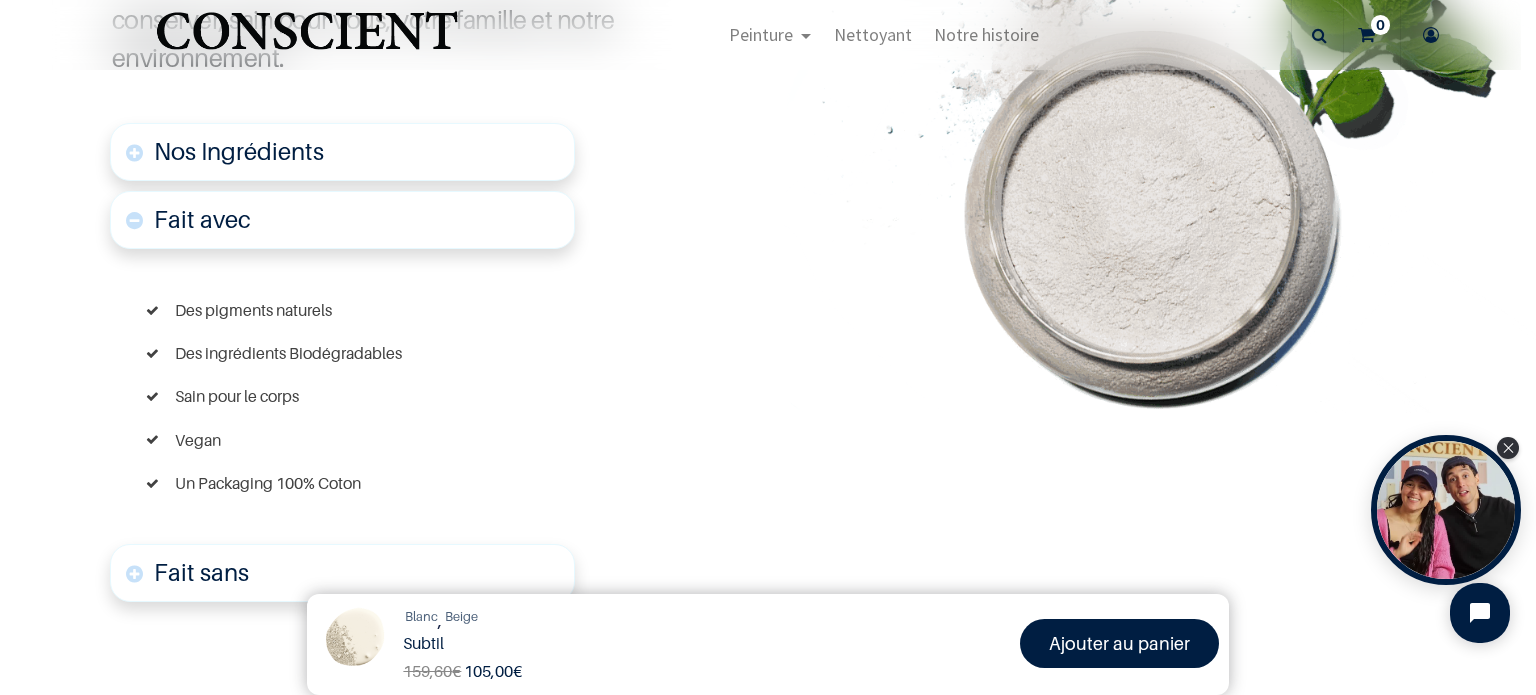 scroll, scrollTop: 1242, scrollLeft: 0, axis: vertical 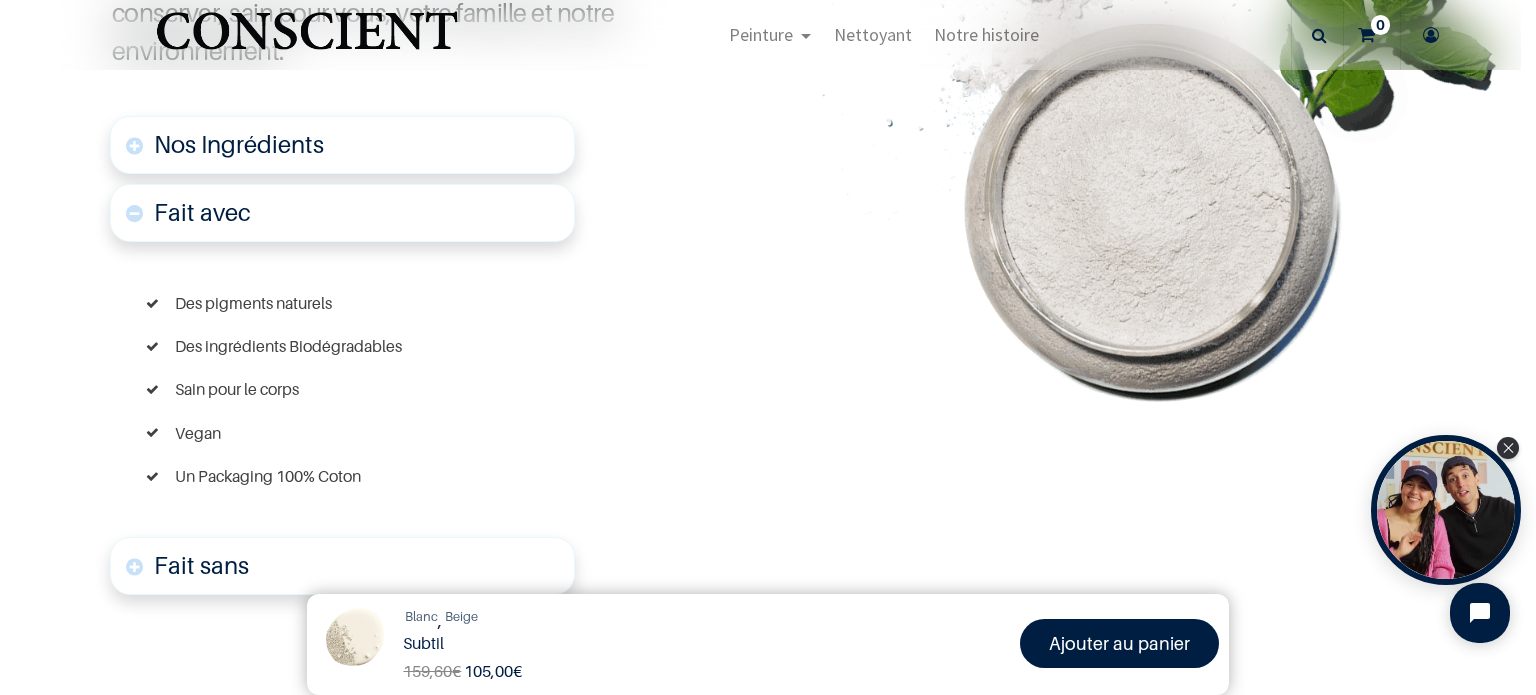 click on "Fait sans" at bounding box center [342, 566] 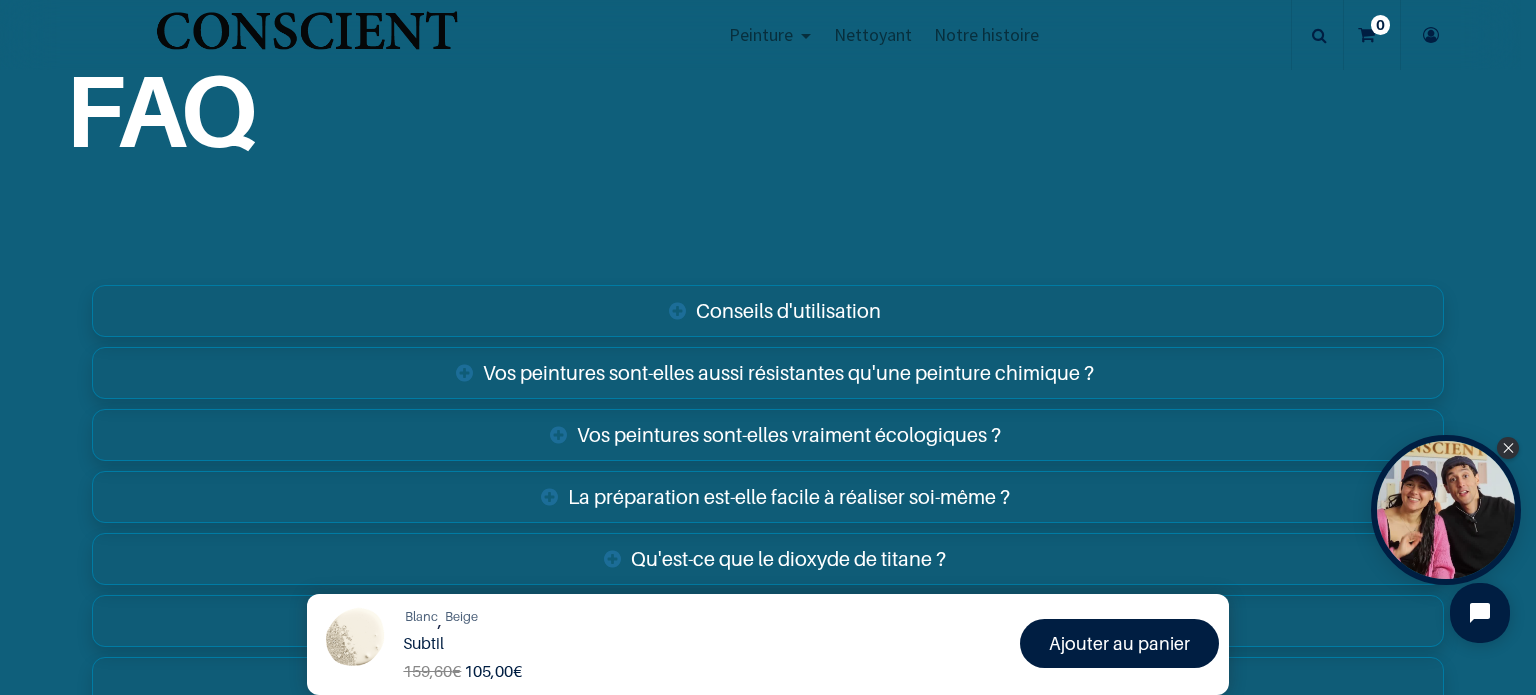 scroll, scrollTop: 3804, scrollLeft: 0, axis: vertical 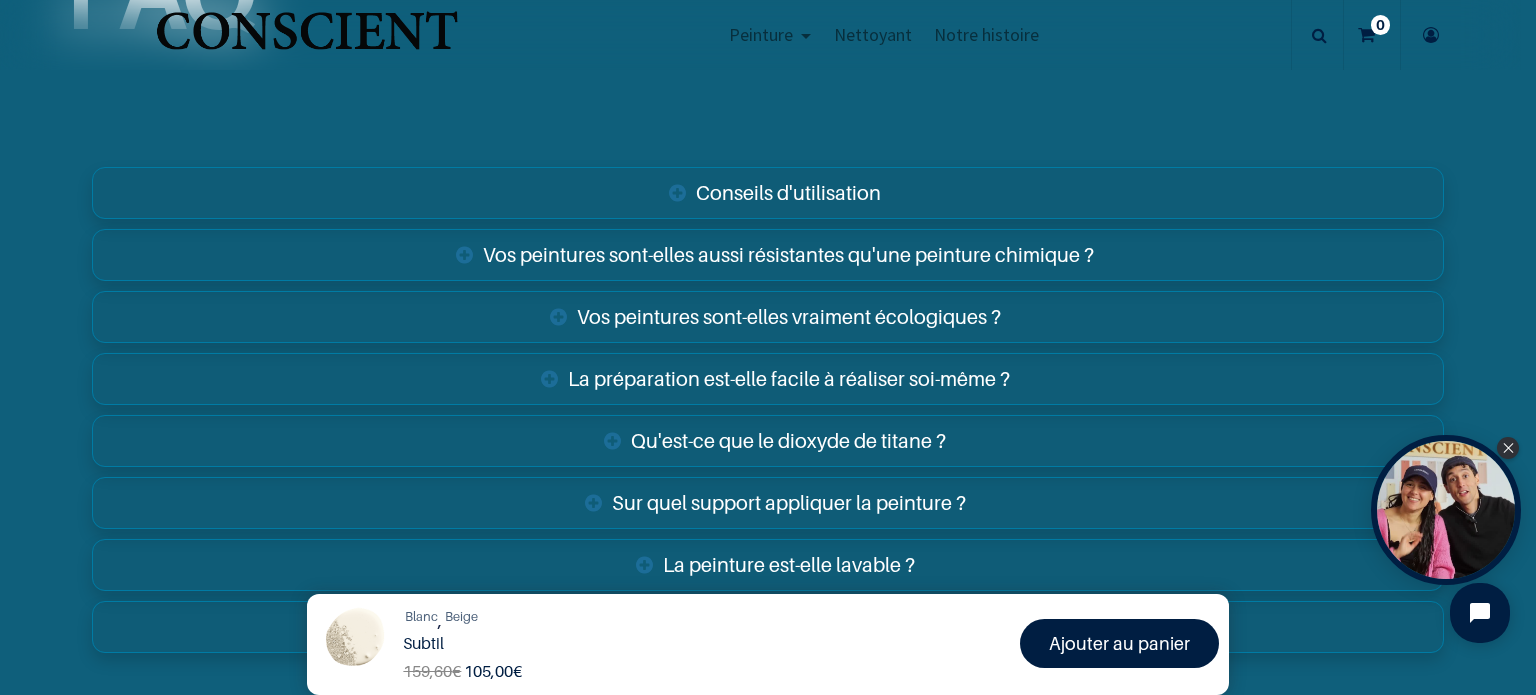 click on "Vos peintures sont-elles vraiment écologiques ?" at bounding box center [768, 317] 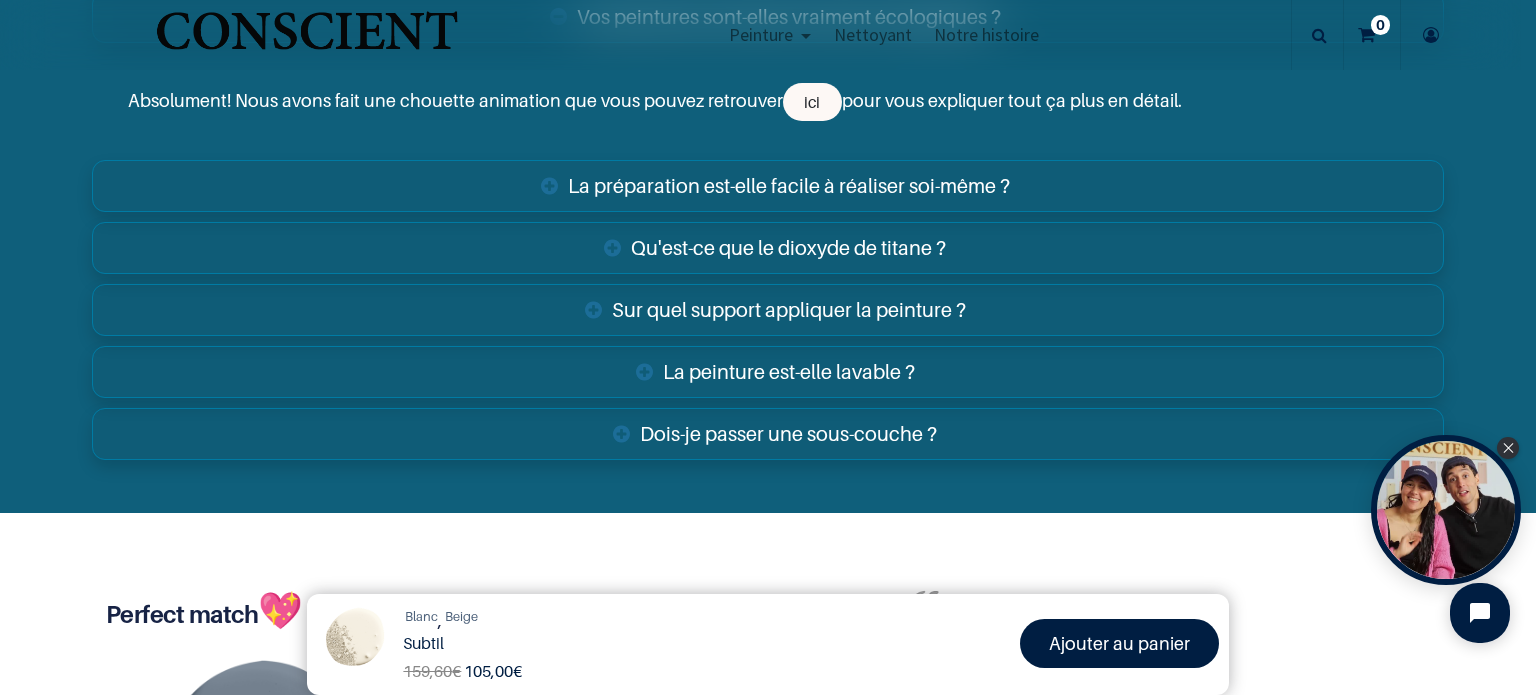 scroll, scrollTop: 4104, scrollLeft: 0, axis: vertical 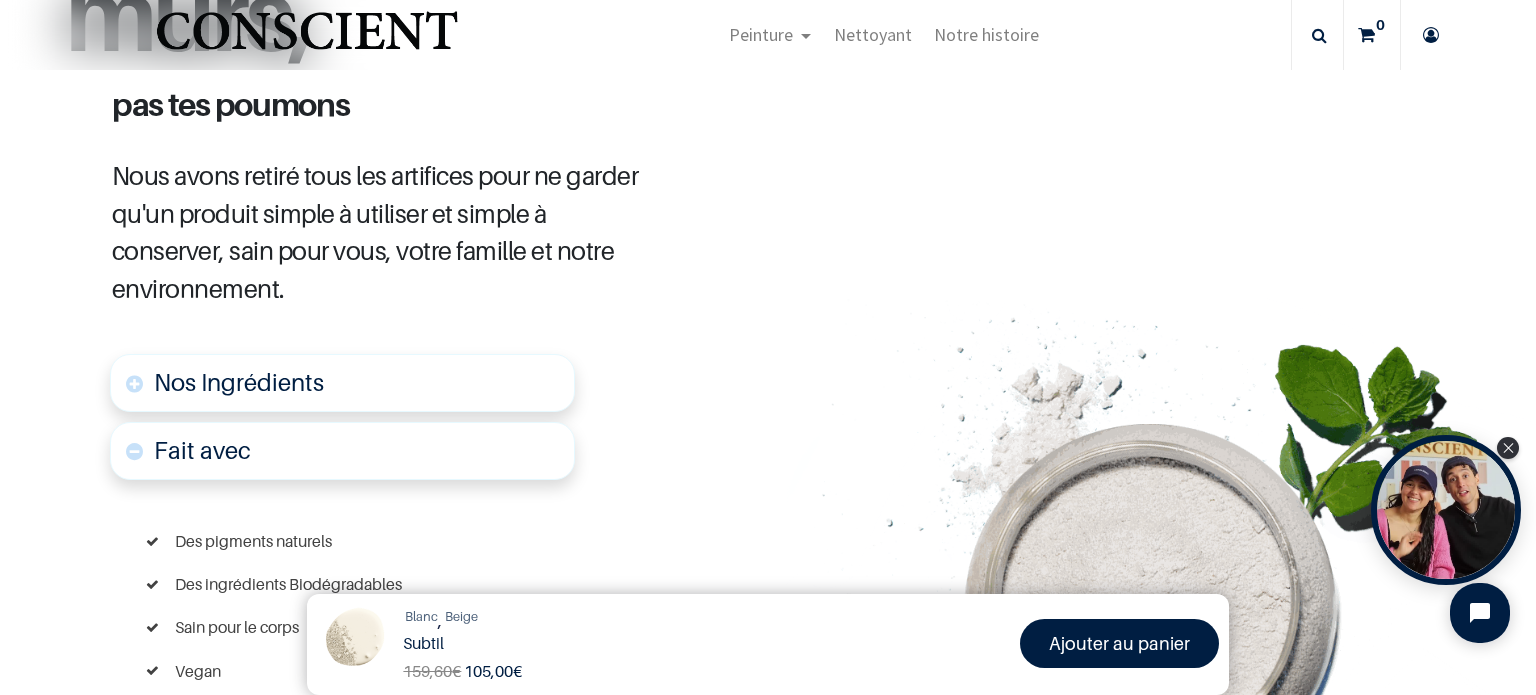 click on "Nos Ingrédients" at bounding box center [342, 383] 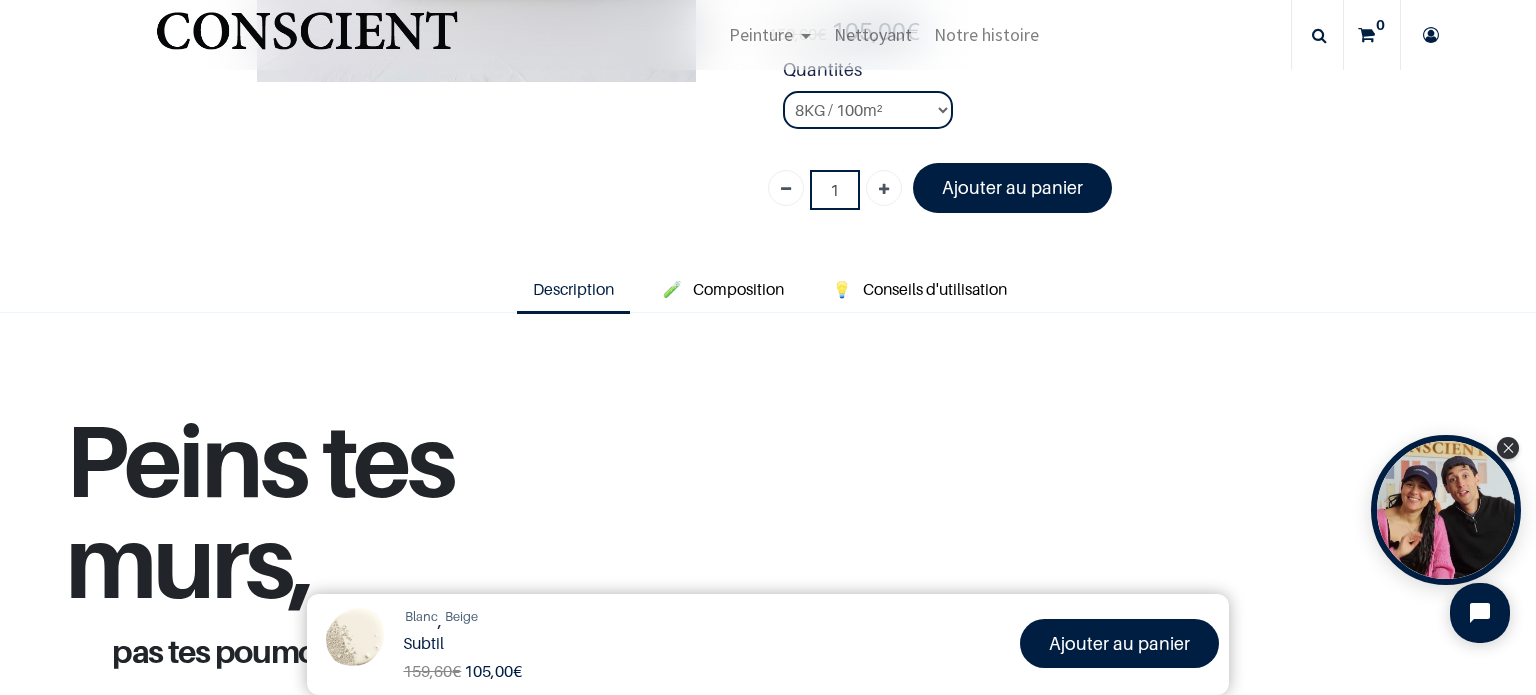 scroll, scrollTop: 357, scrollLeft: 0, axis: vertical 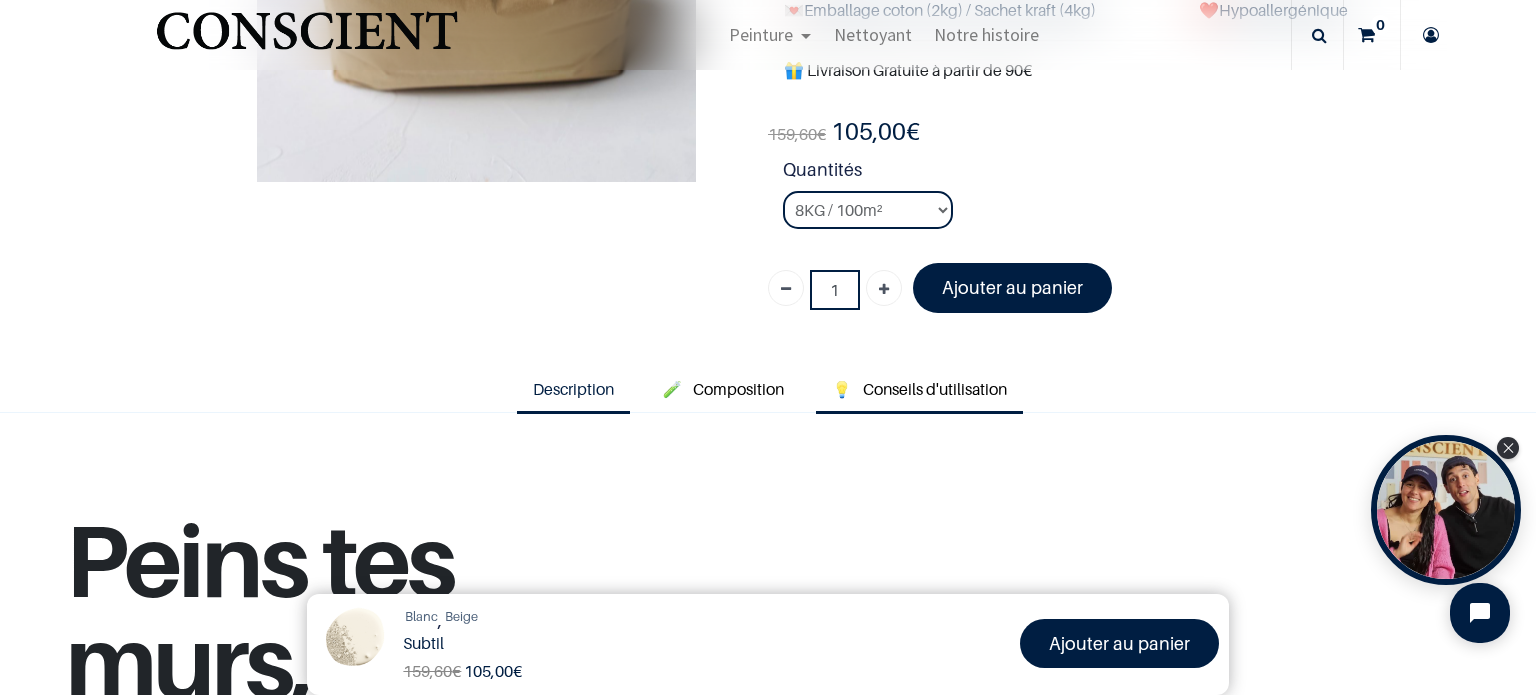 click on "Conseils d'utilisation" at bounding box center [935, 389] 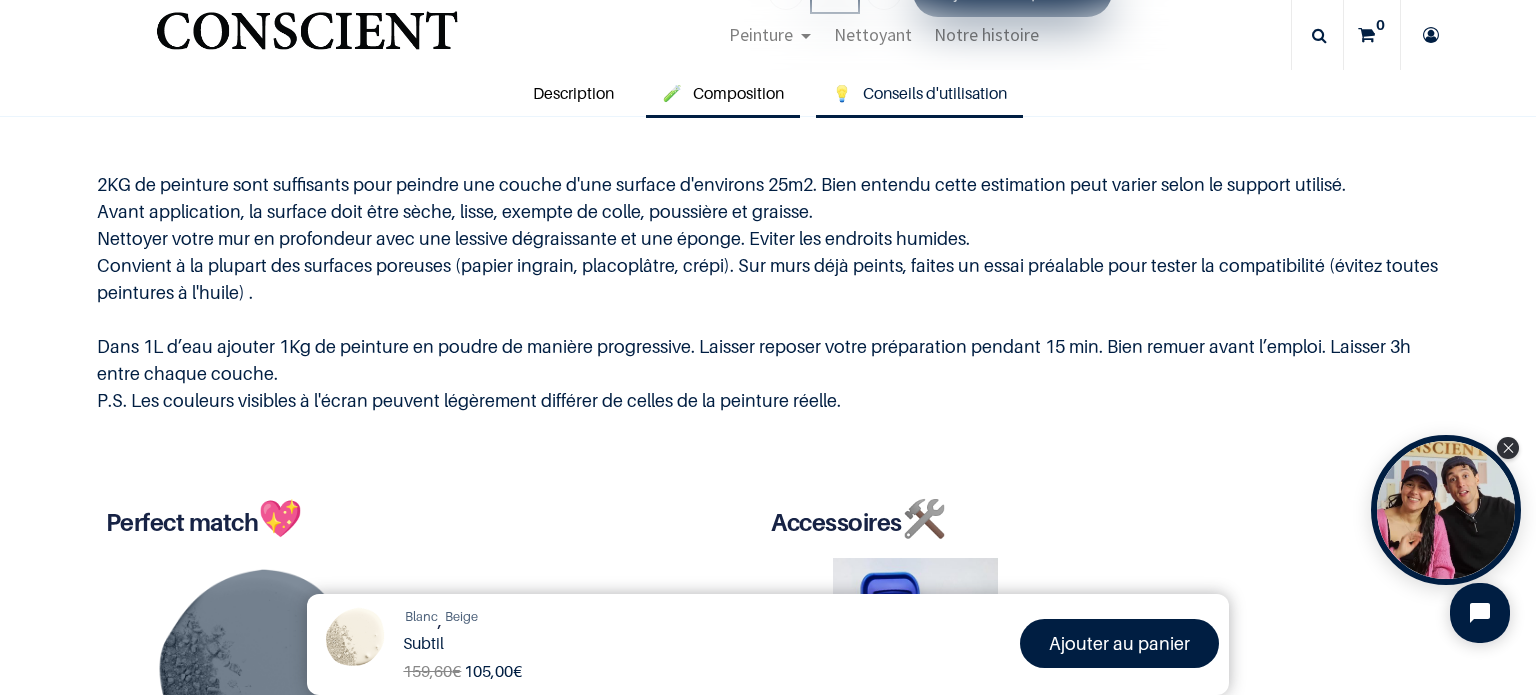 scroll, scrollTop: 657, scrollLeft: 0, axis: vertical 